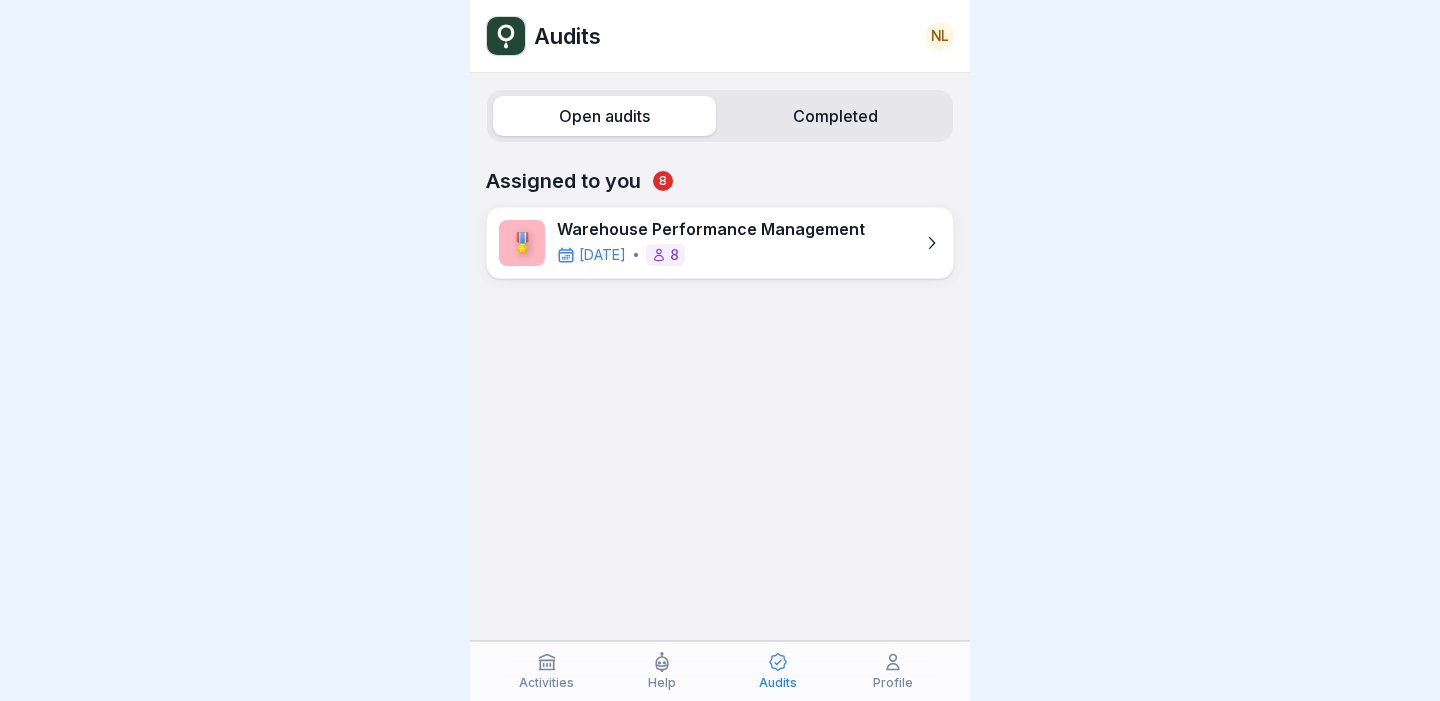 scroll, scrollTop: 0, scrollLeft: 0, axis: both 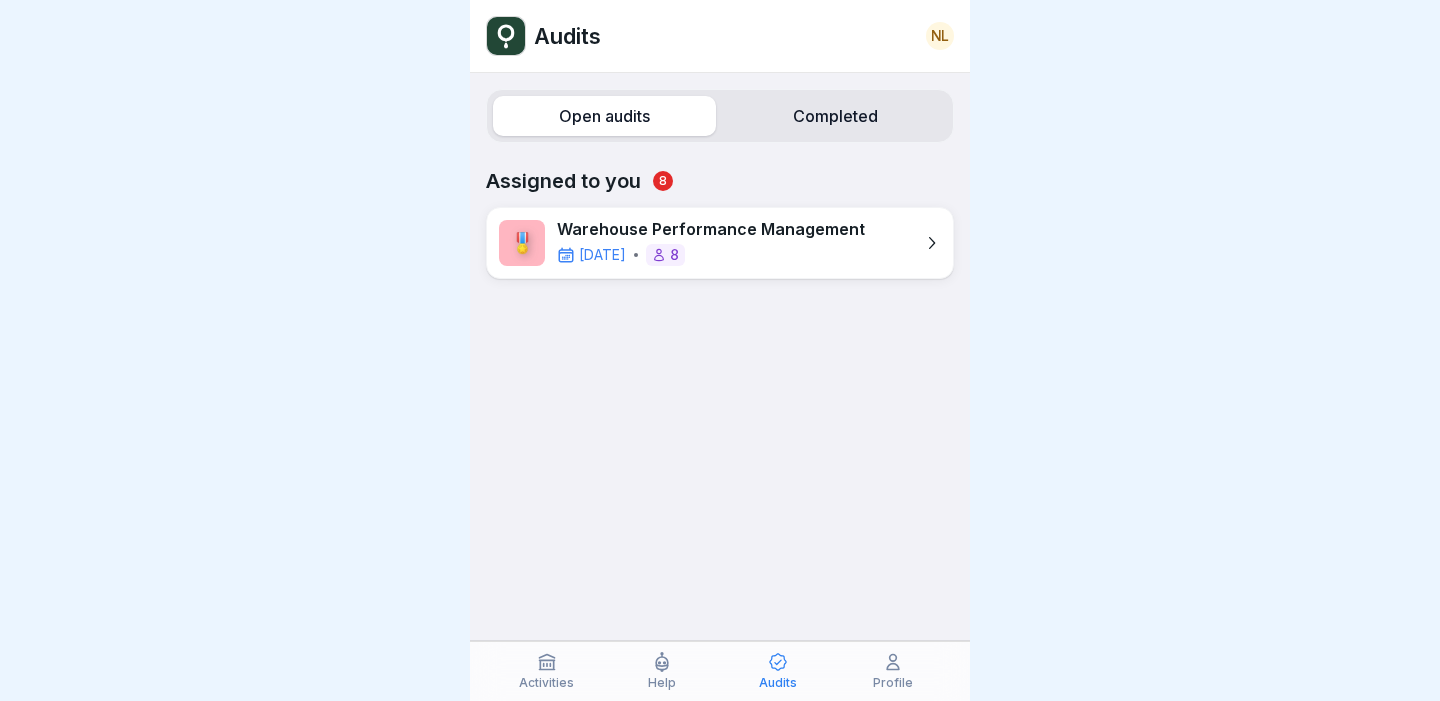 click on "[DATE] 8" at bounding box center [711, 255] 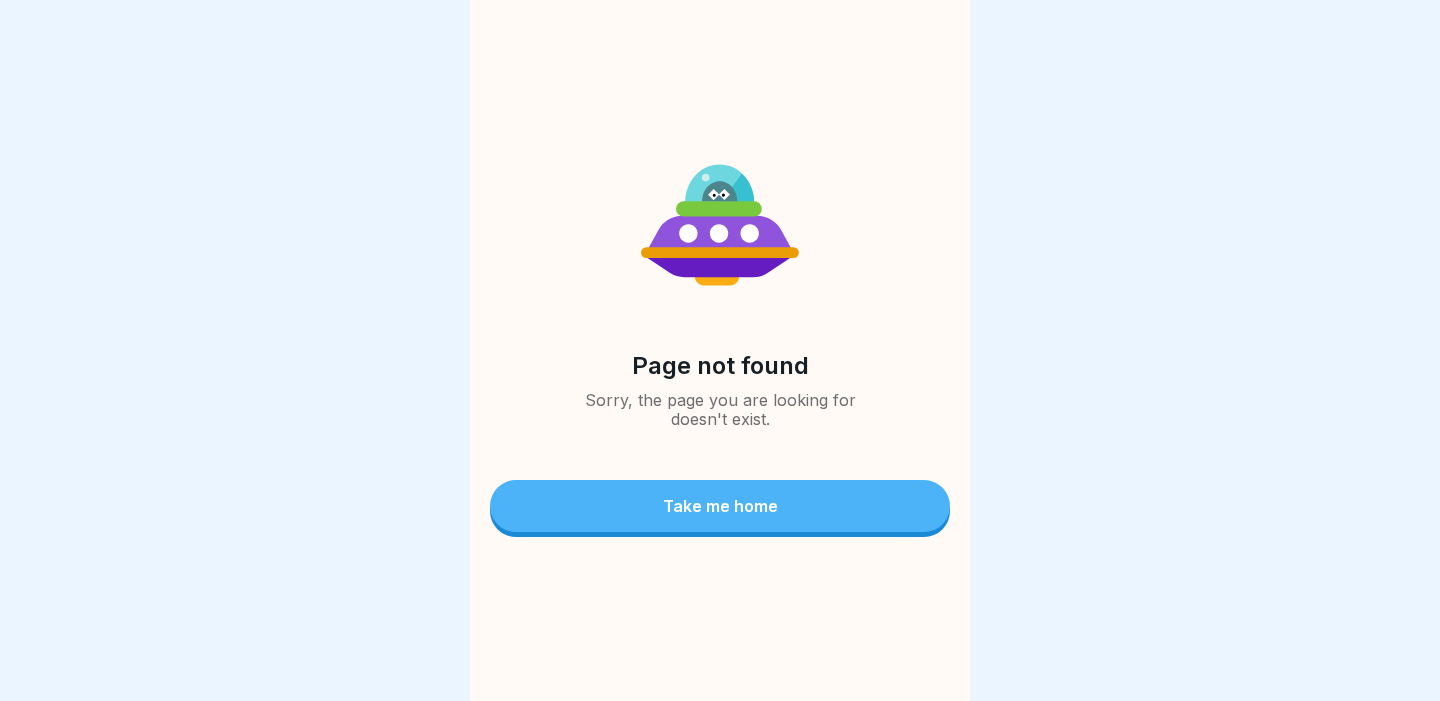 click on "Take me home" at bounding box center [720, 506] 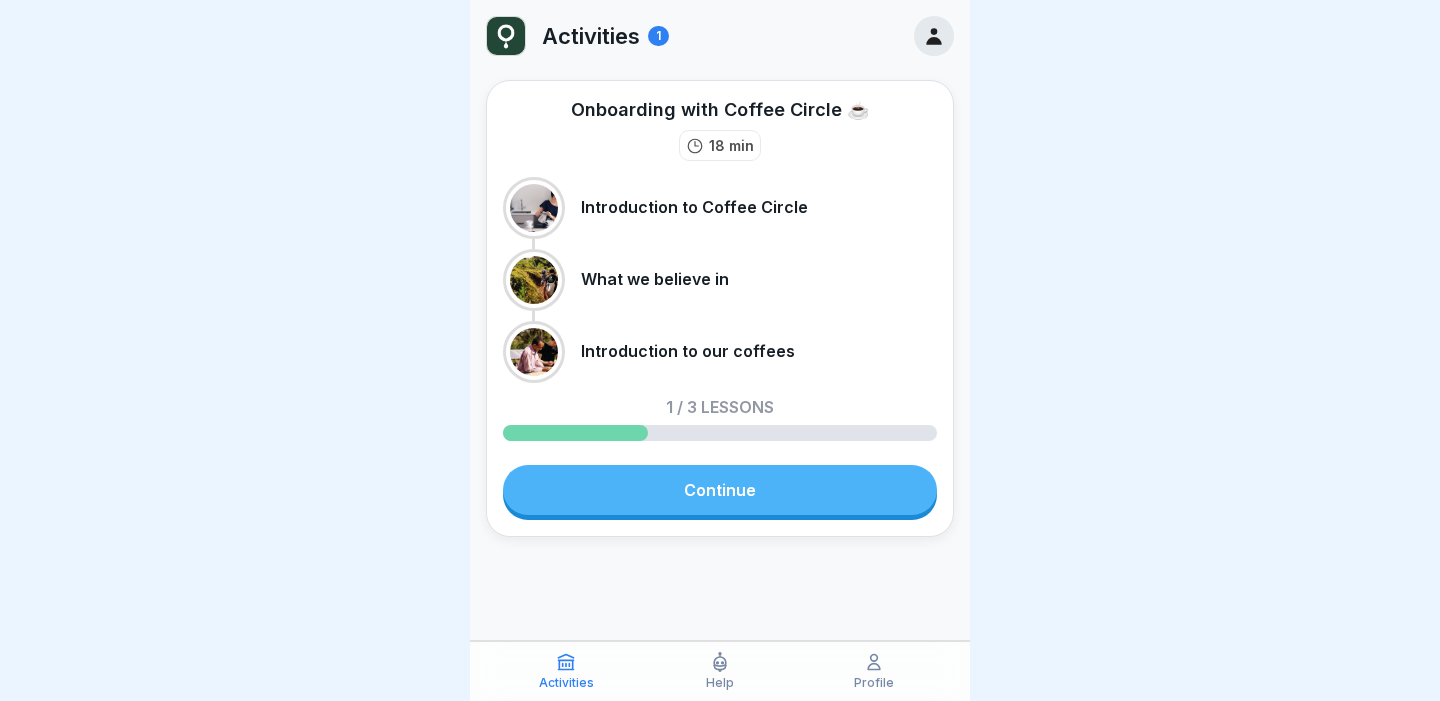 click on "Profile" at bounding box center [874, 683] 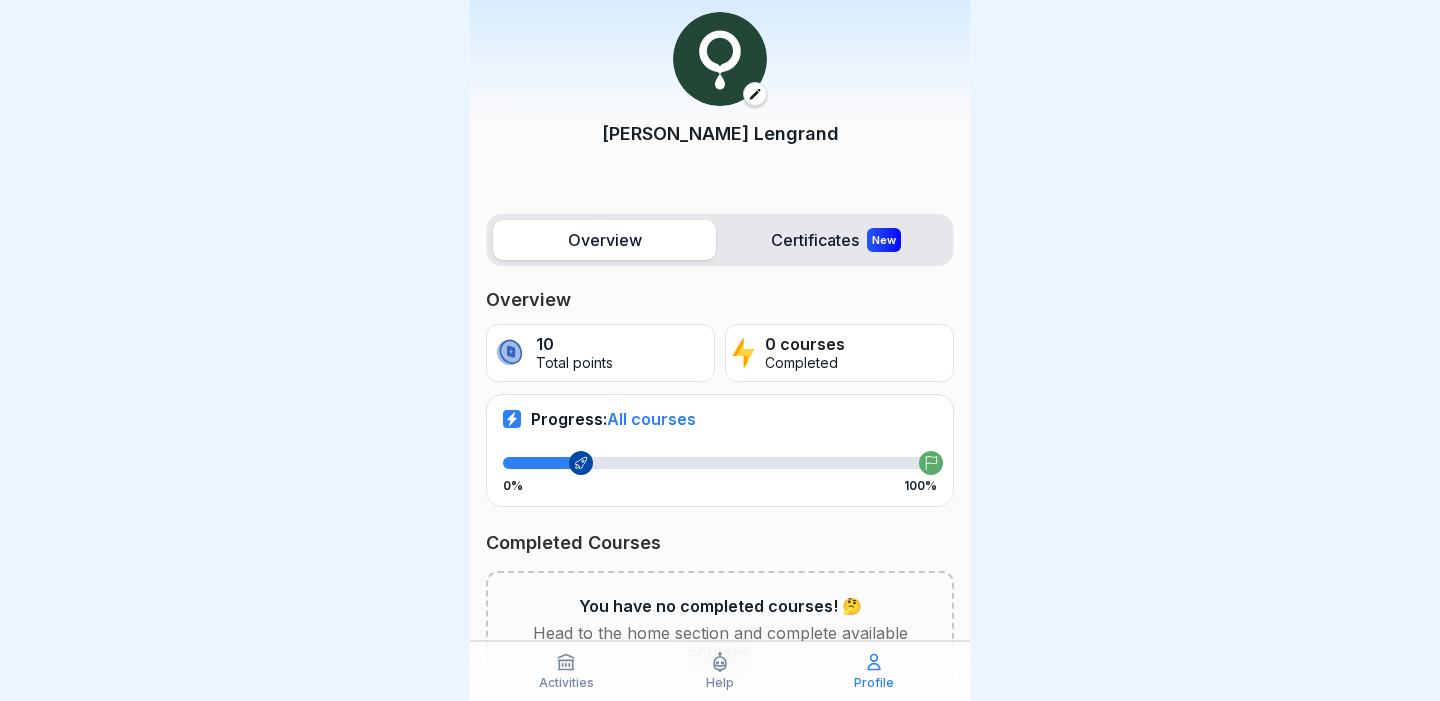 scroll, scrollTop: 0, scrollLeft: 0, axis: both 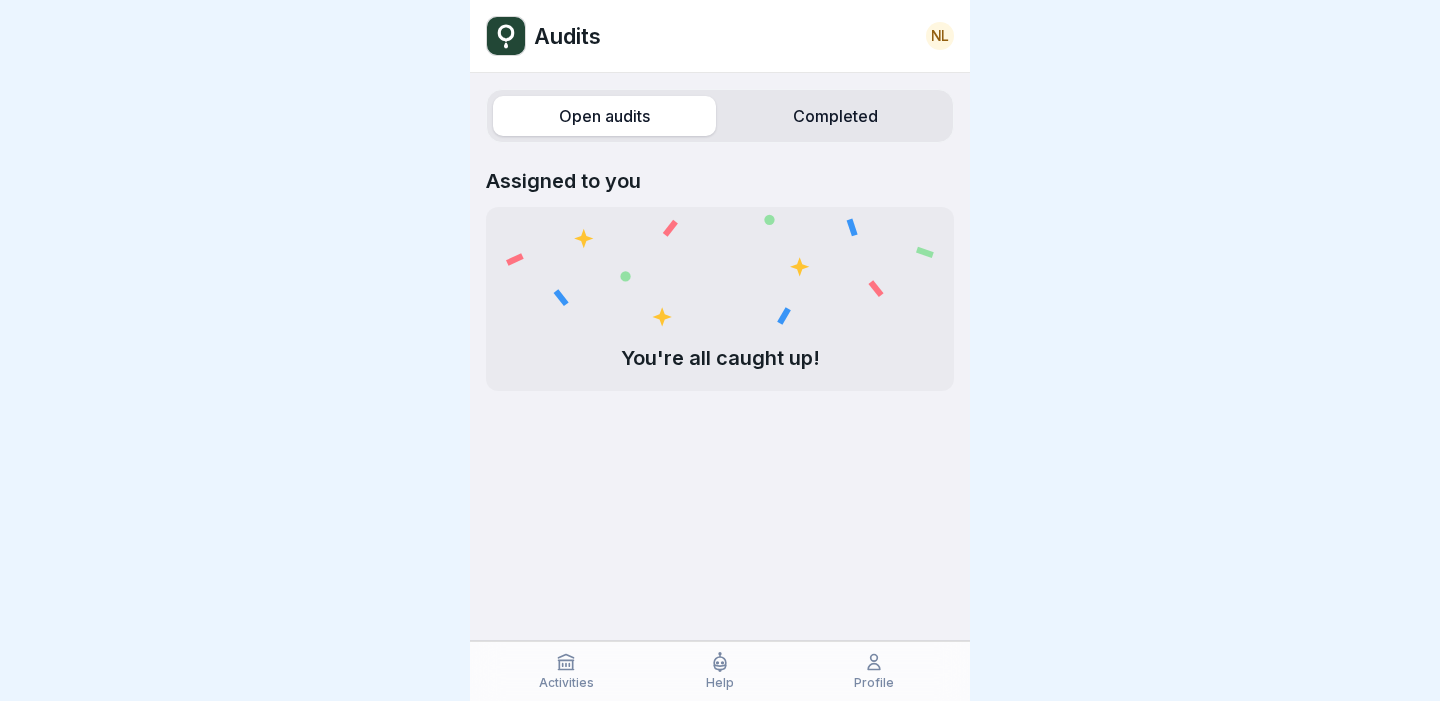 click on "Completed" at bounding box center [835, 116] 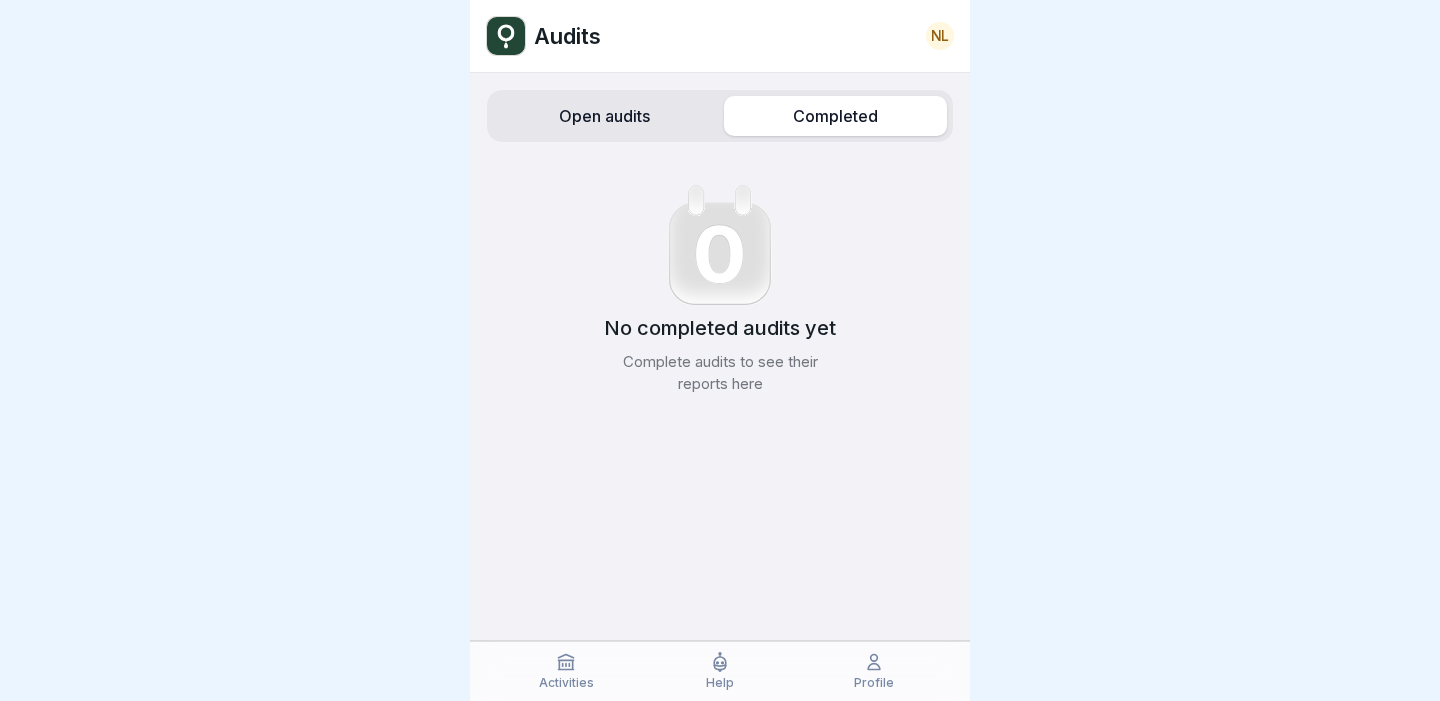 click on "Open audits" at bounding box center (604, 116) 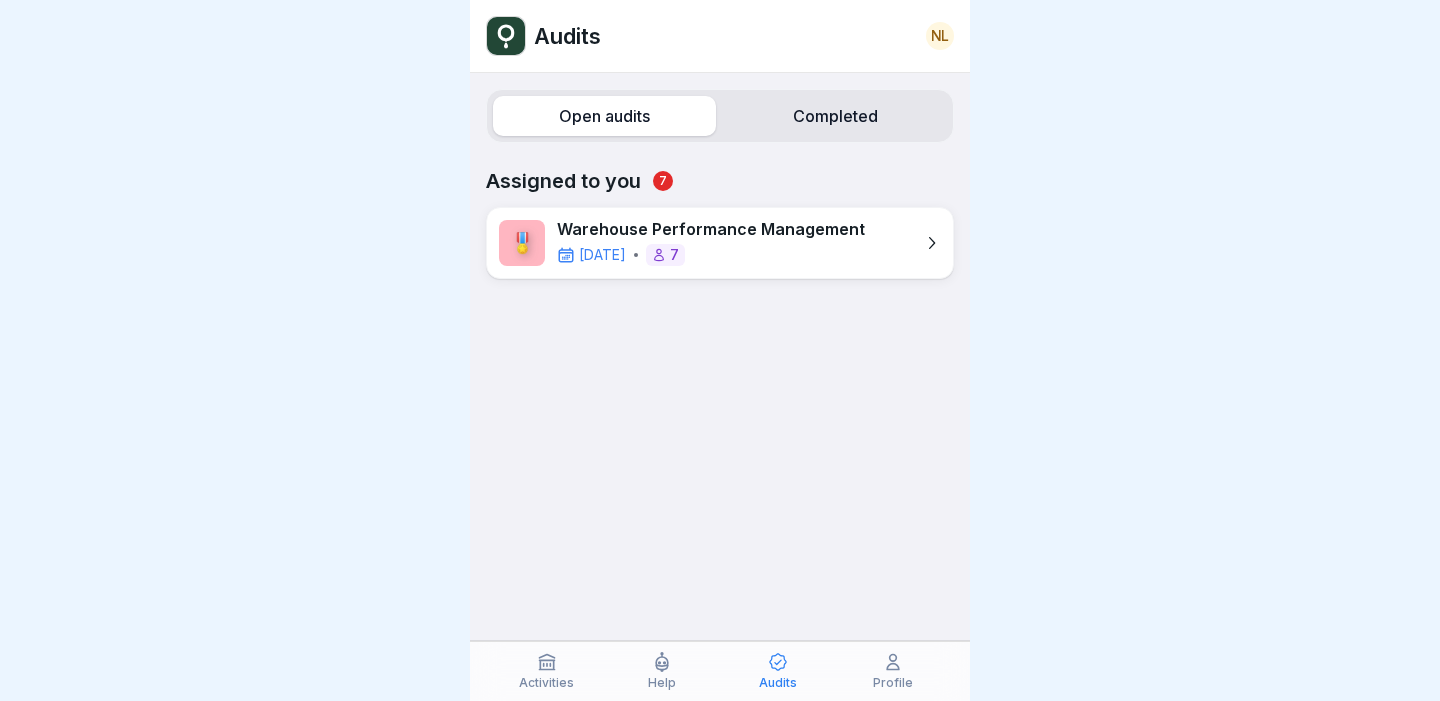 scroll, scrollTop: 0, scrollLeft: 0, axis: both 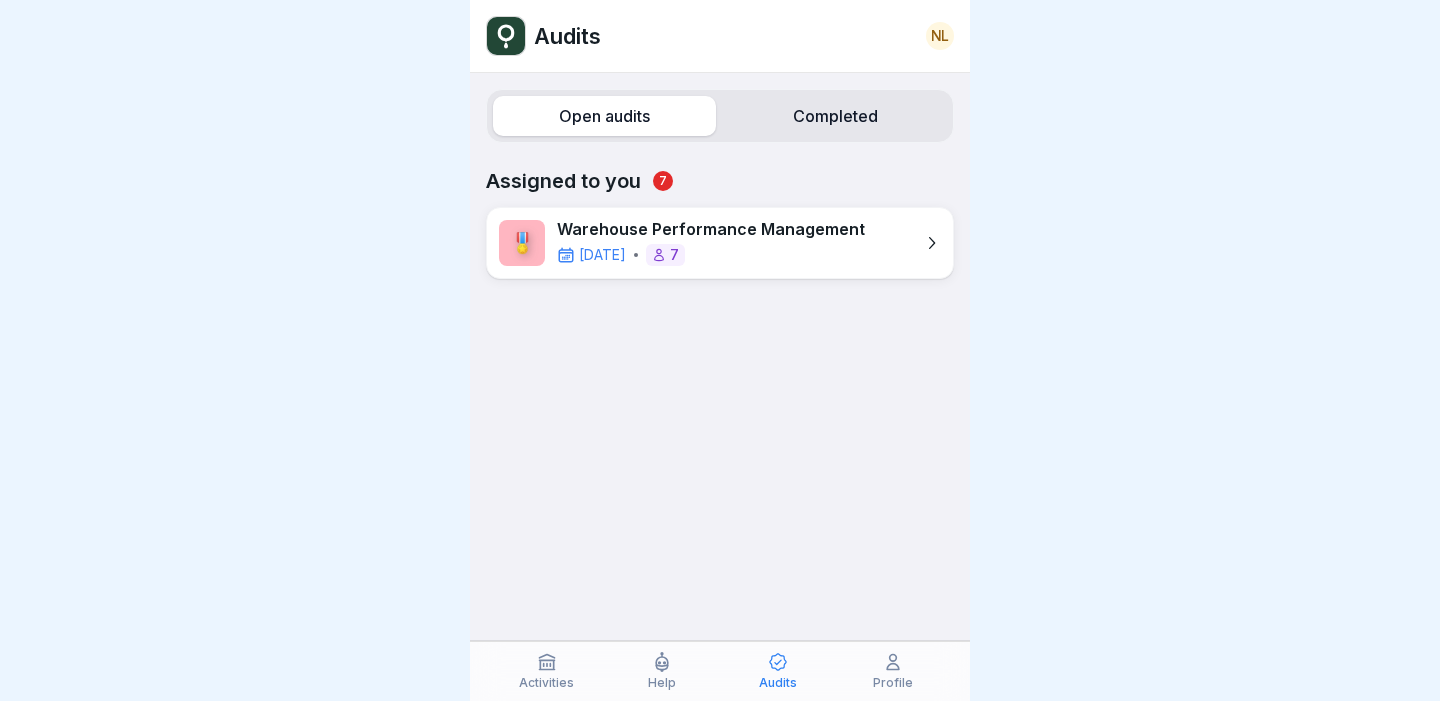 click on "Warehouse Performance Management in 13 days 7" at bounding box center (711, 242) 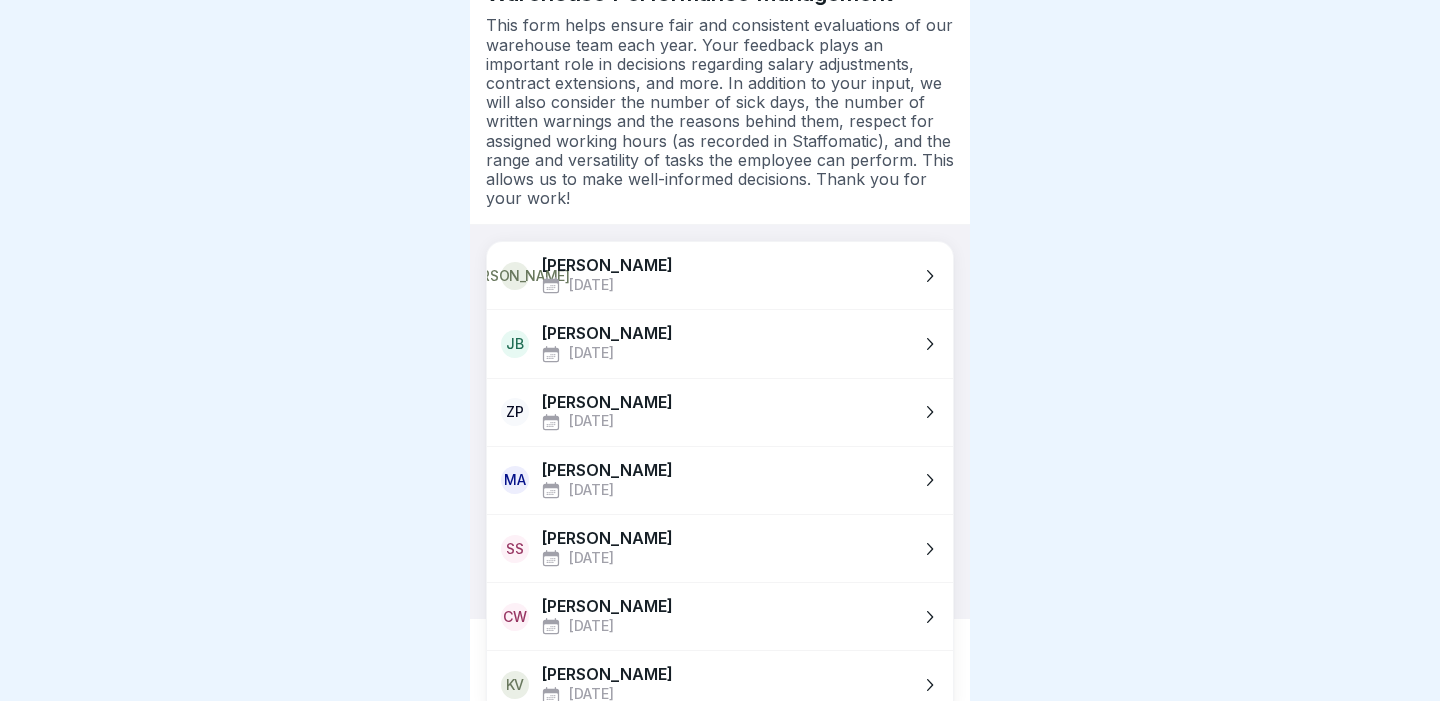 scroll, scrollTop: 0, scrollLeft: 0, axis: both 